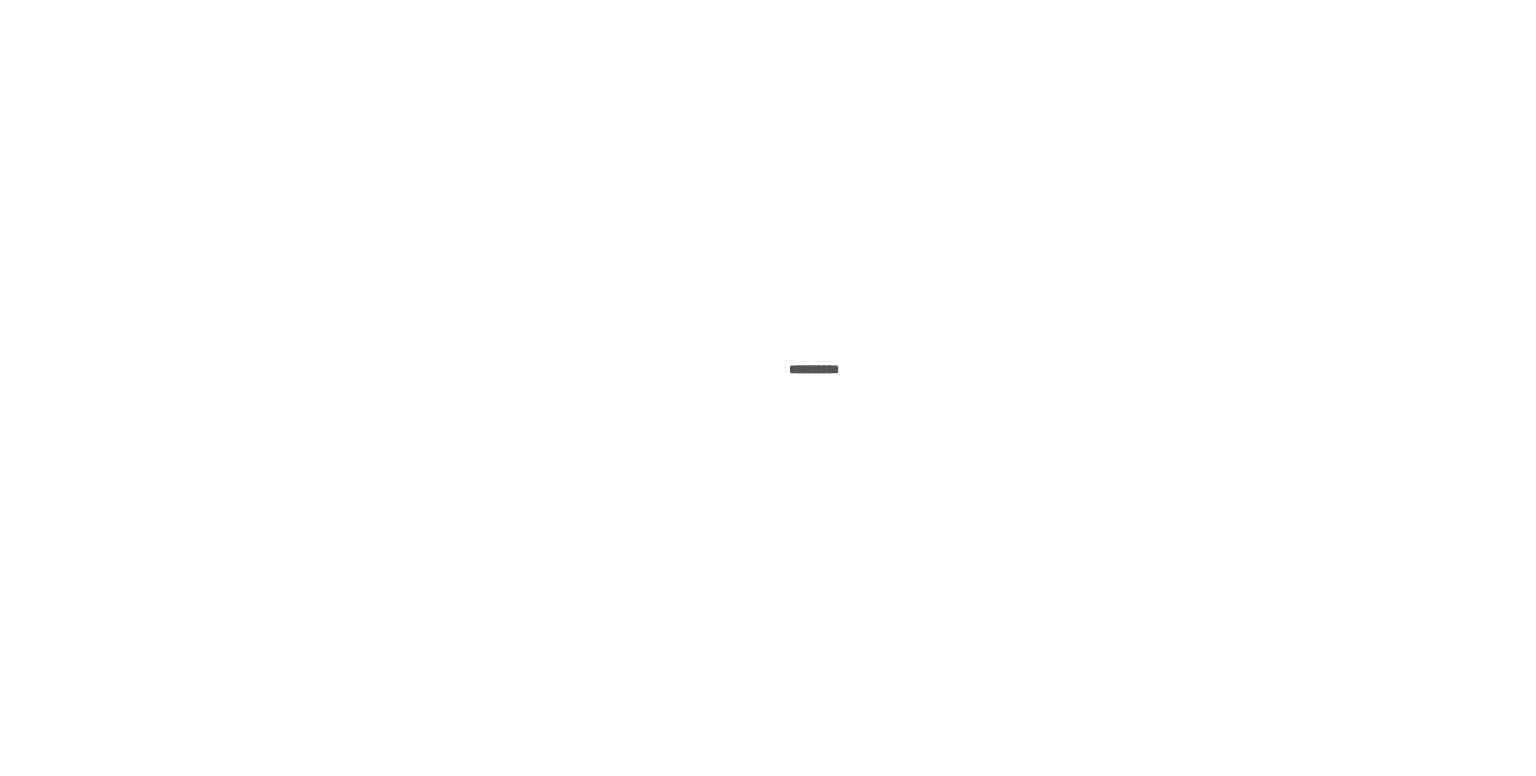 scroll, scrollTop: 0, scrollLeft: 0, axis: both 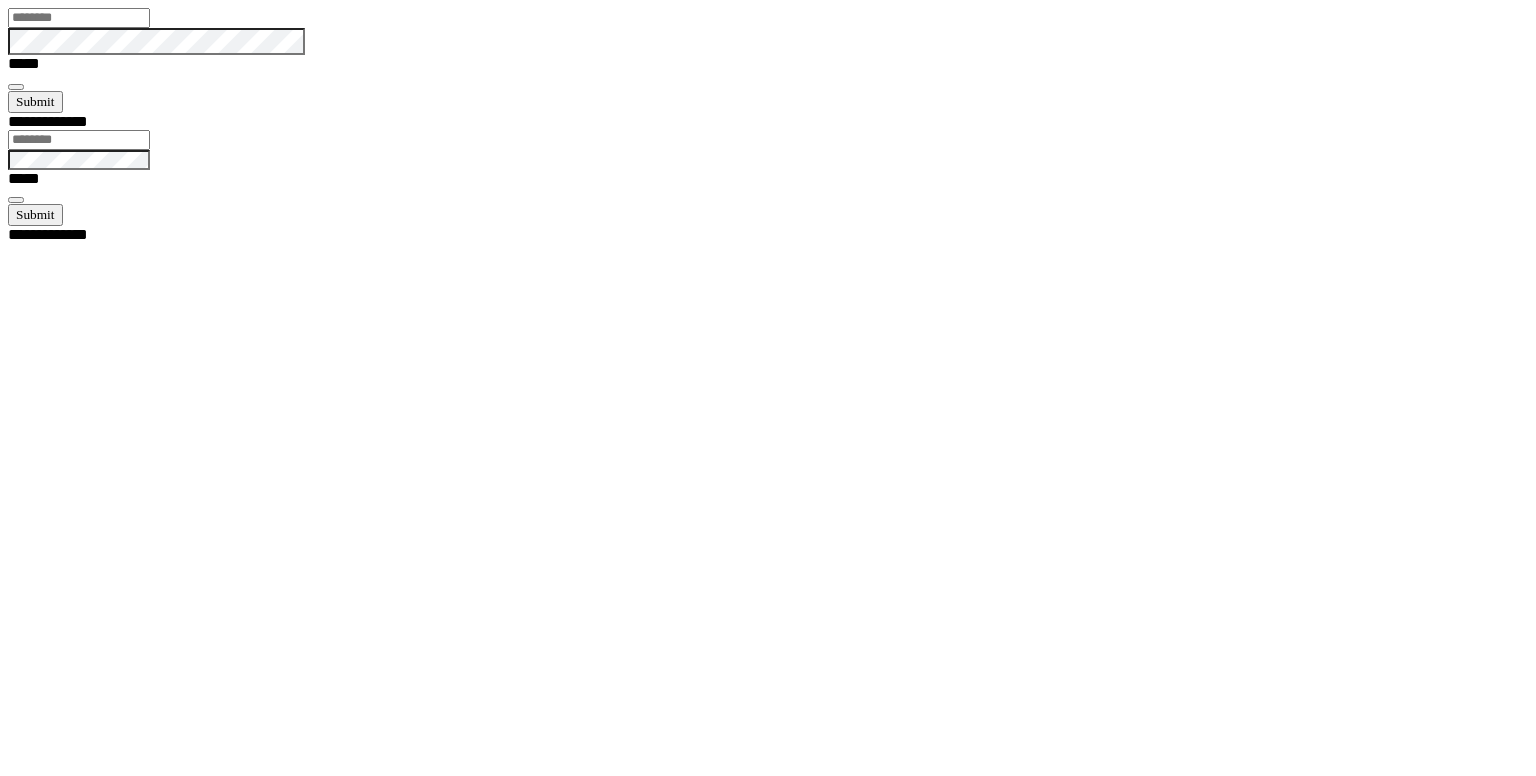 type on "********" 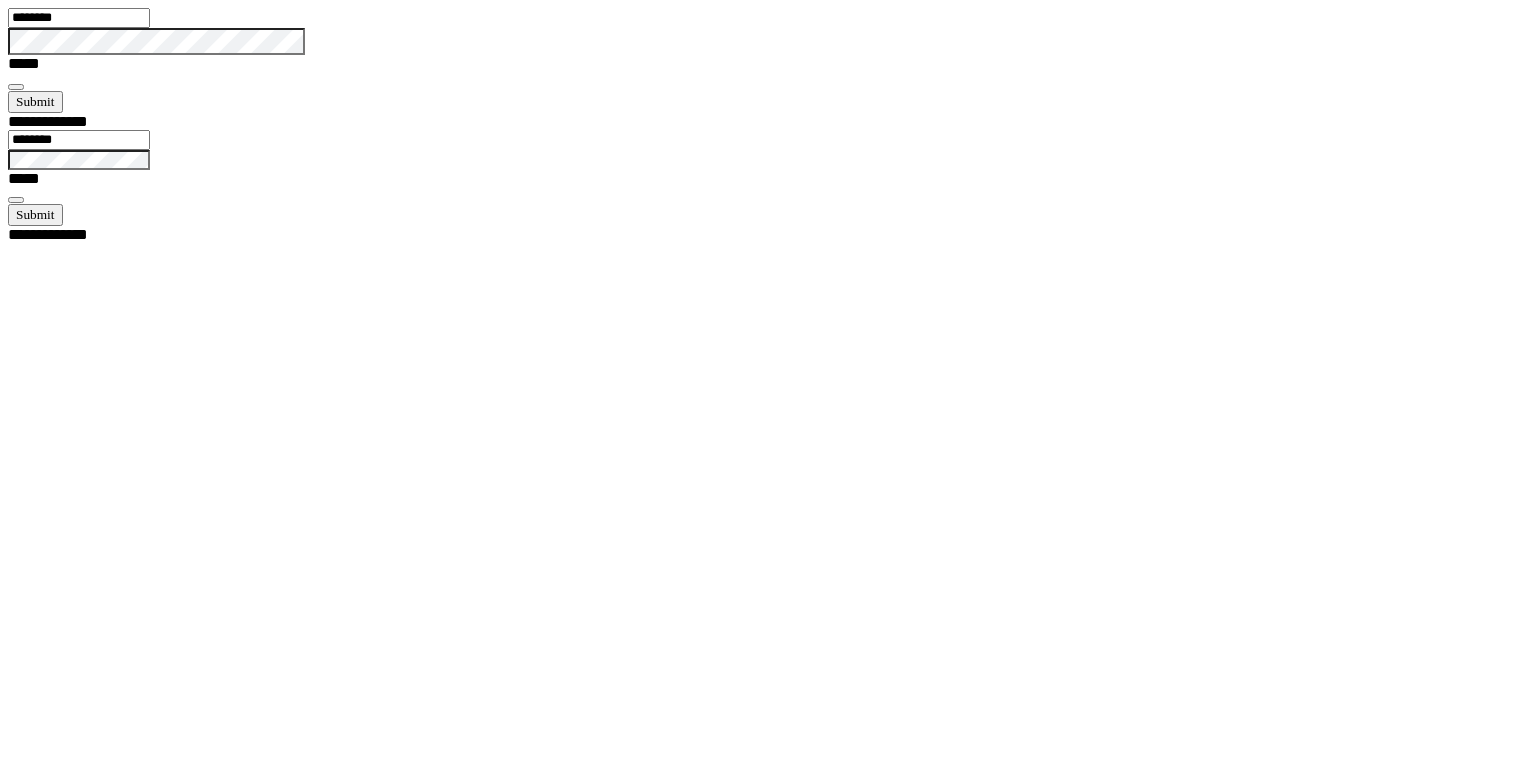 click at bounding box center (16, 87) 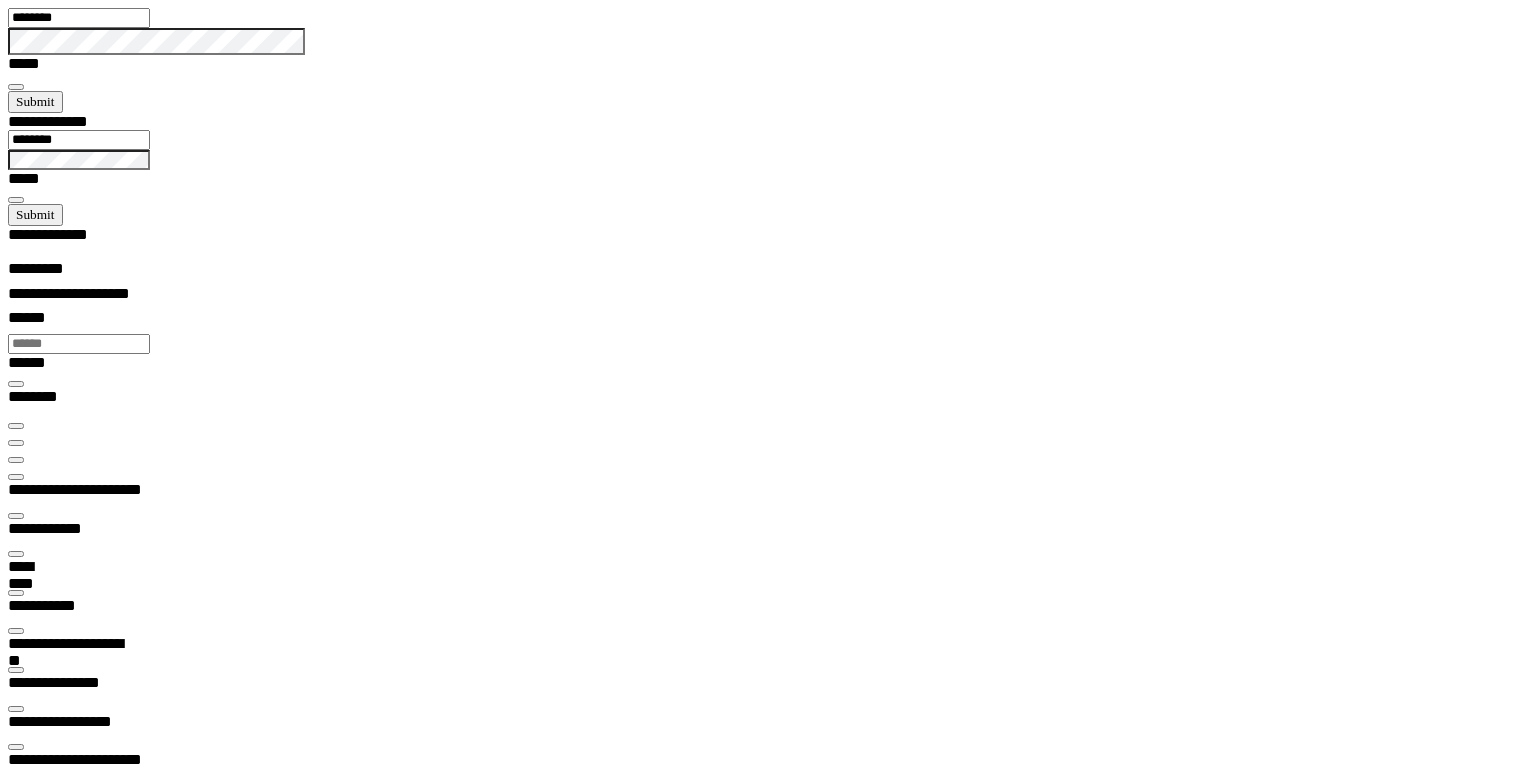 scroll, scrollTop: 99328, scrollLeft: 99800, axis: both 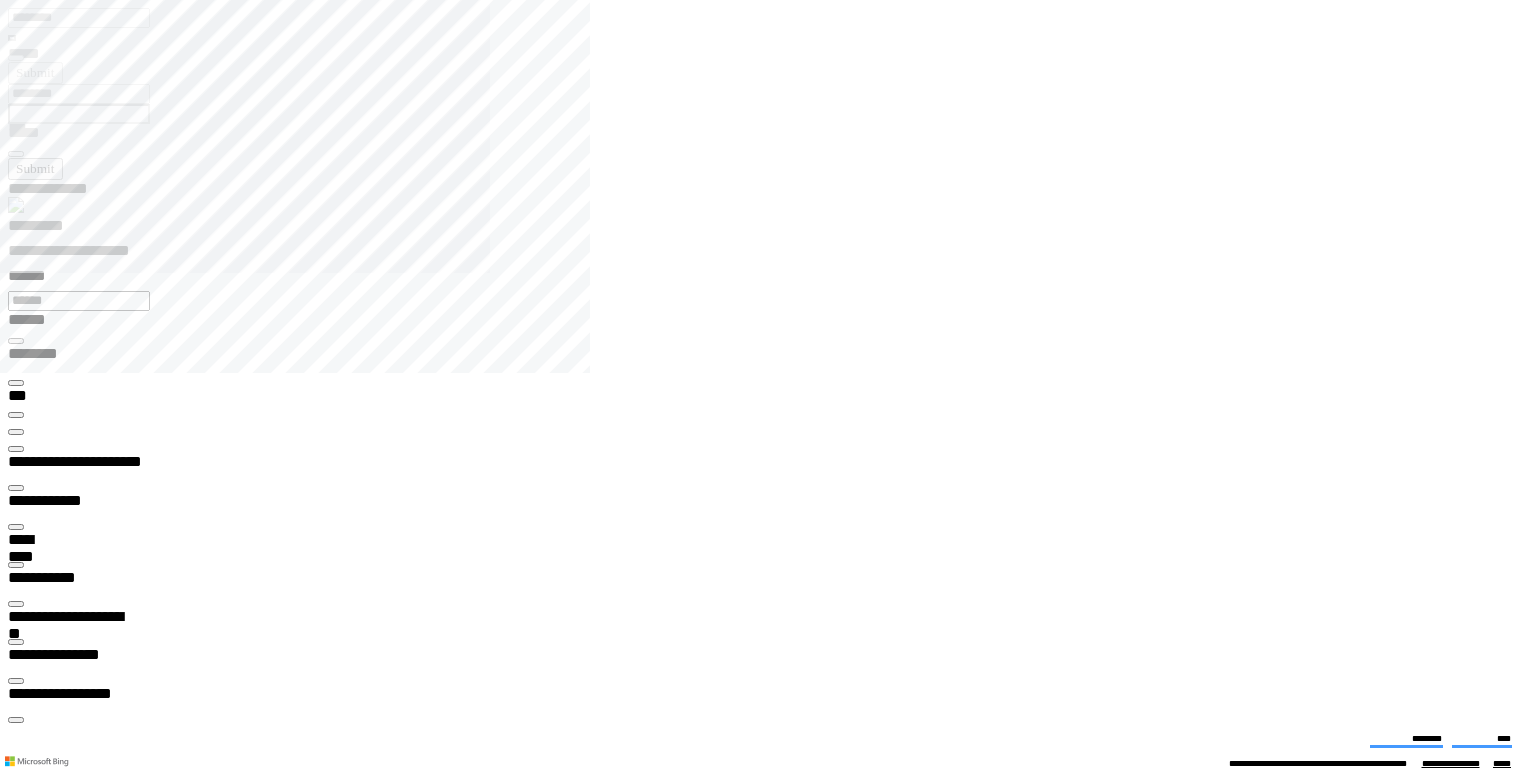 click on "**********" at bounding box center (70, 2474) 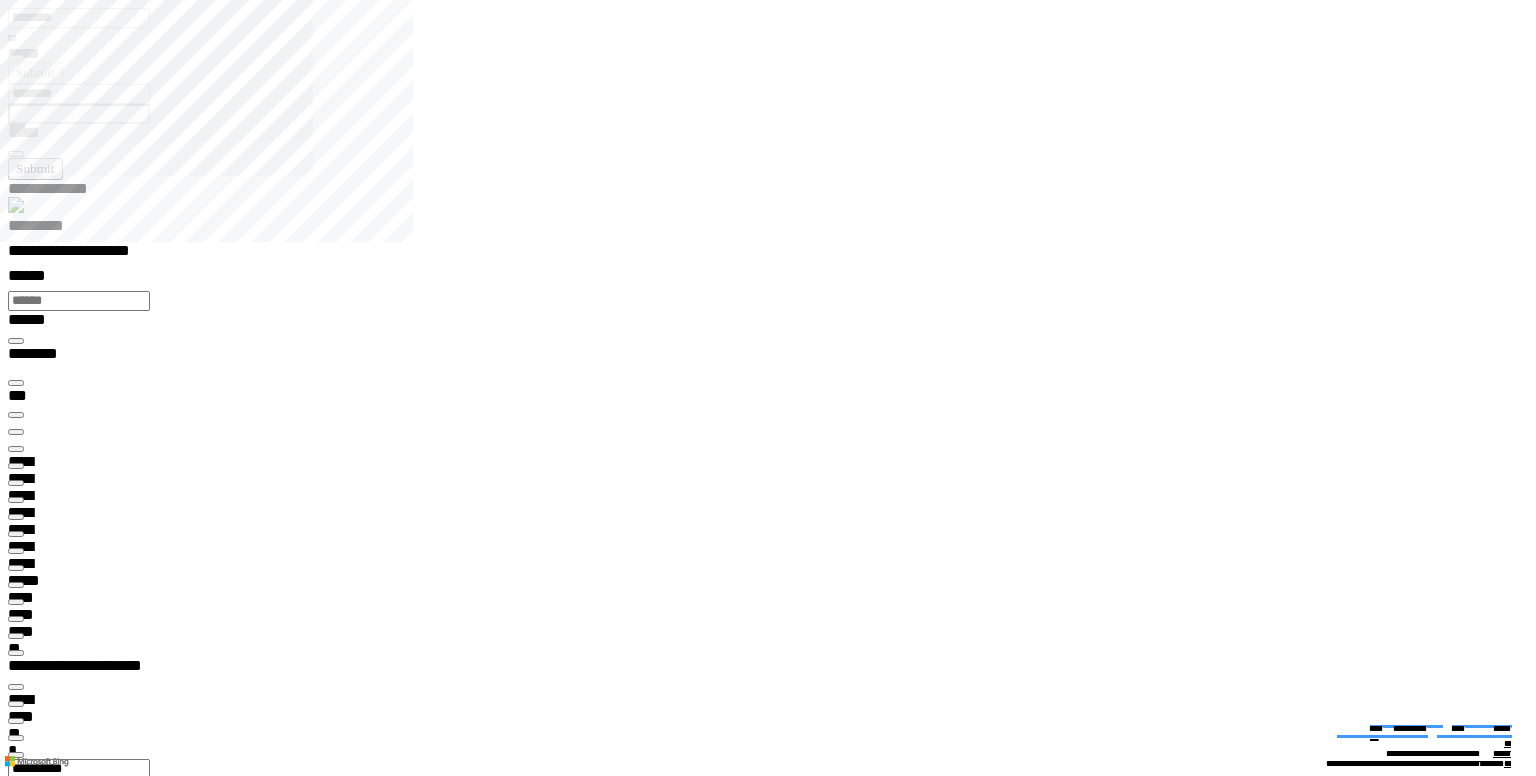 click at bounding box center [16, 8092] 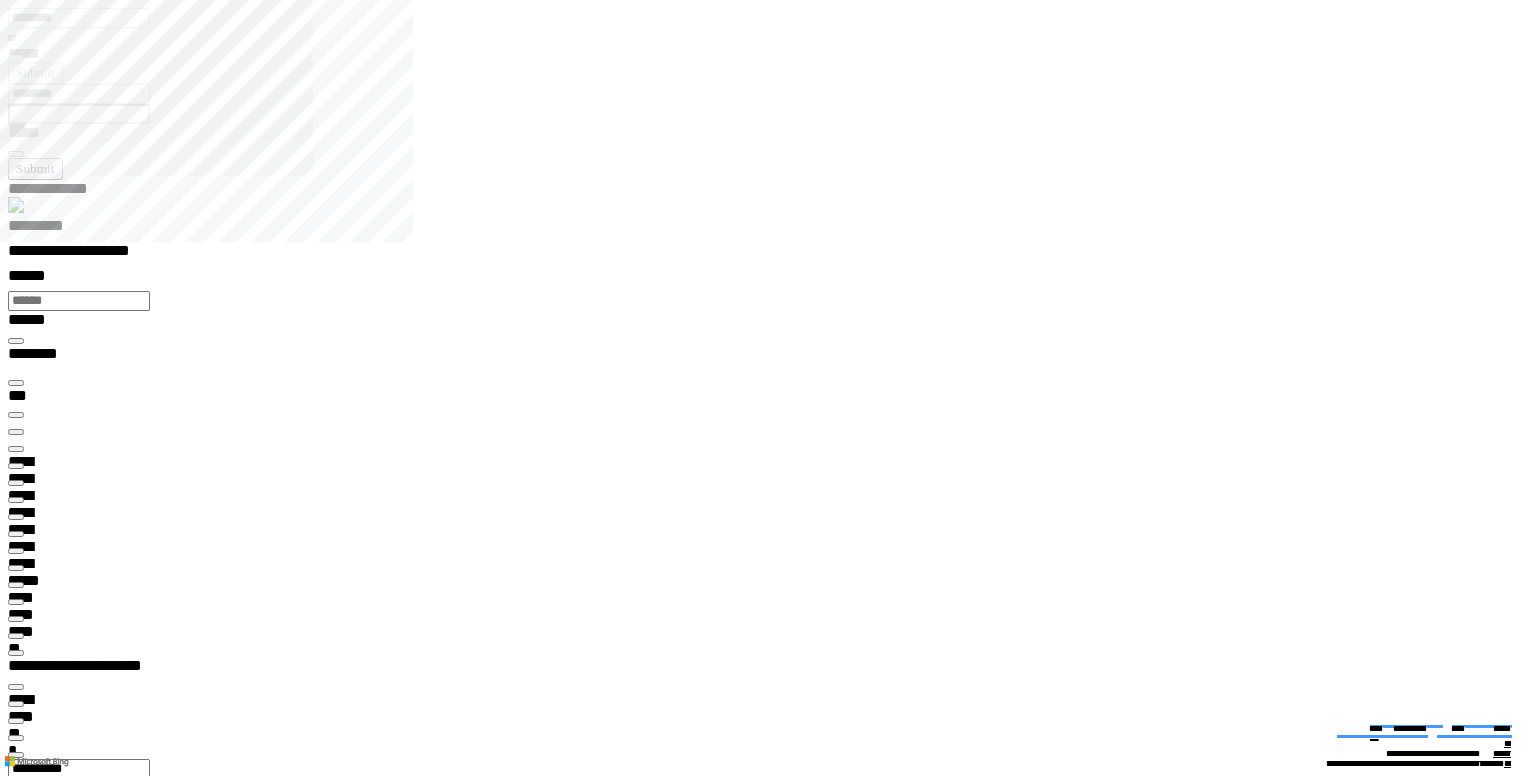 click at bounding box center [16, 4834] 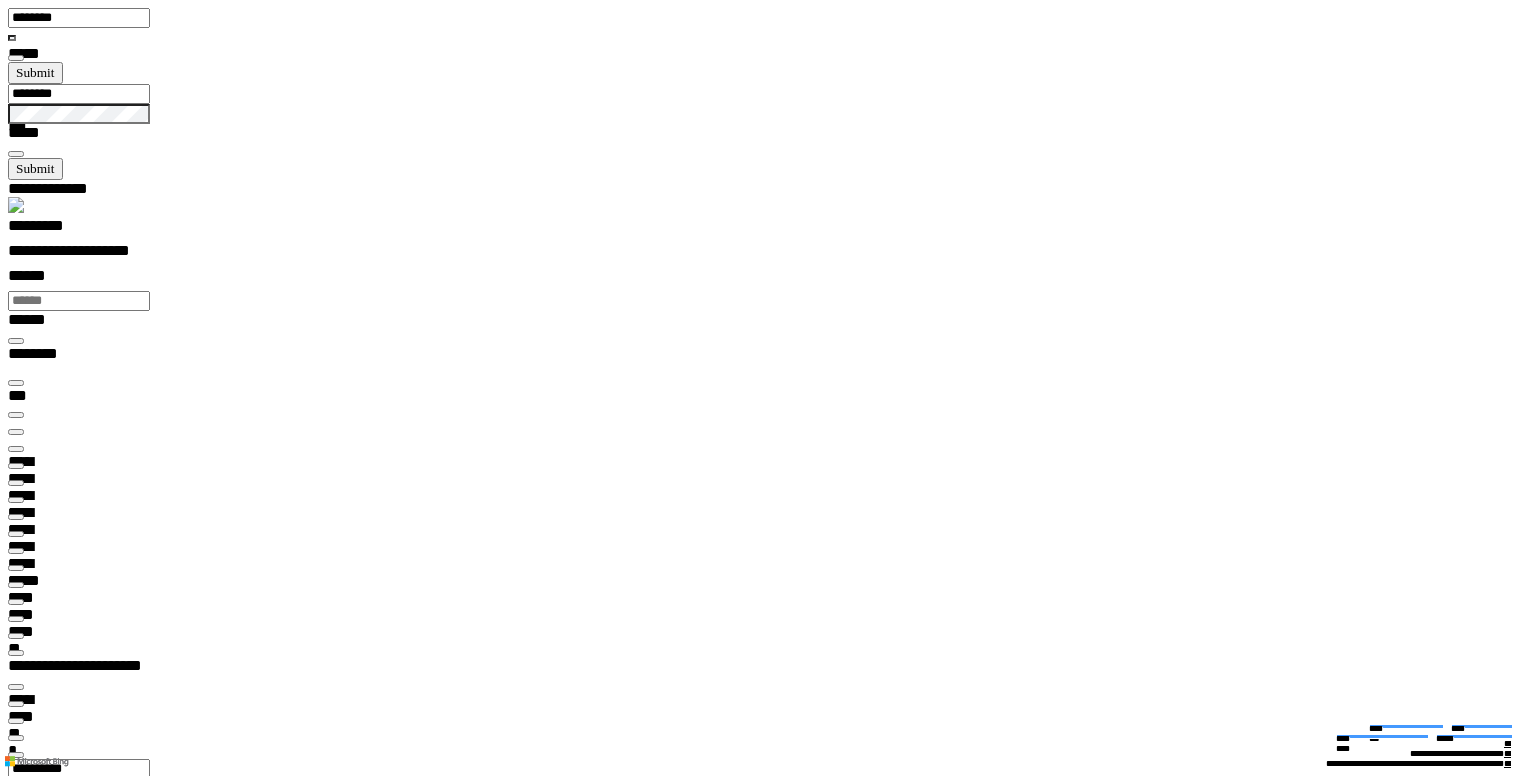 click at bounding box center (16, 16086) 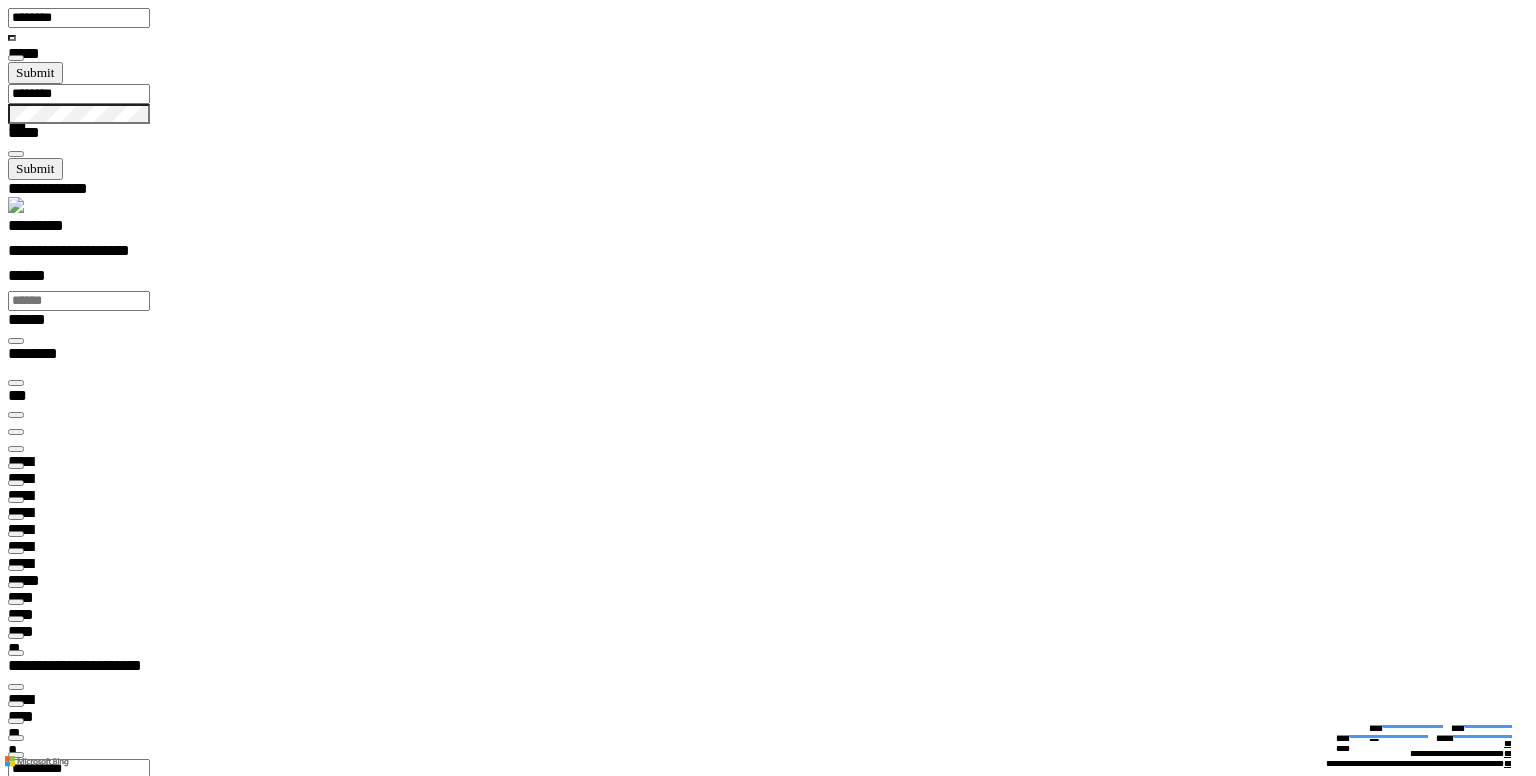click on "*********" at bounding box center [35, 16152] 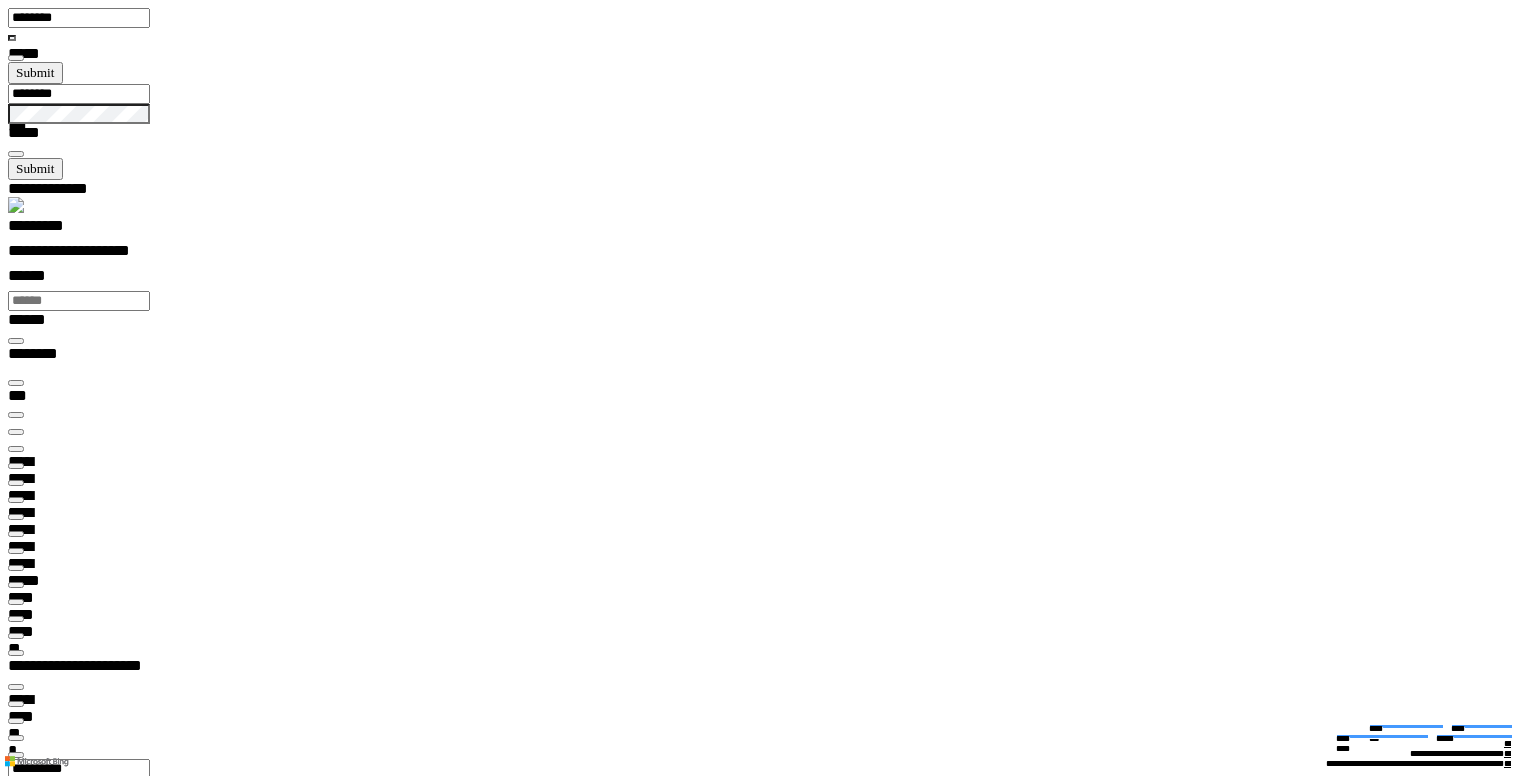 click at bounding box center [16, 17420] 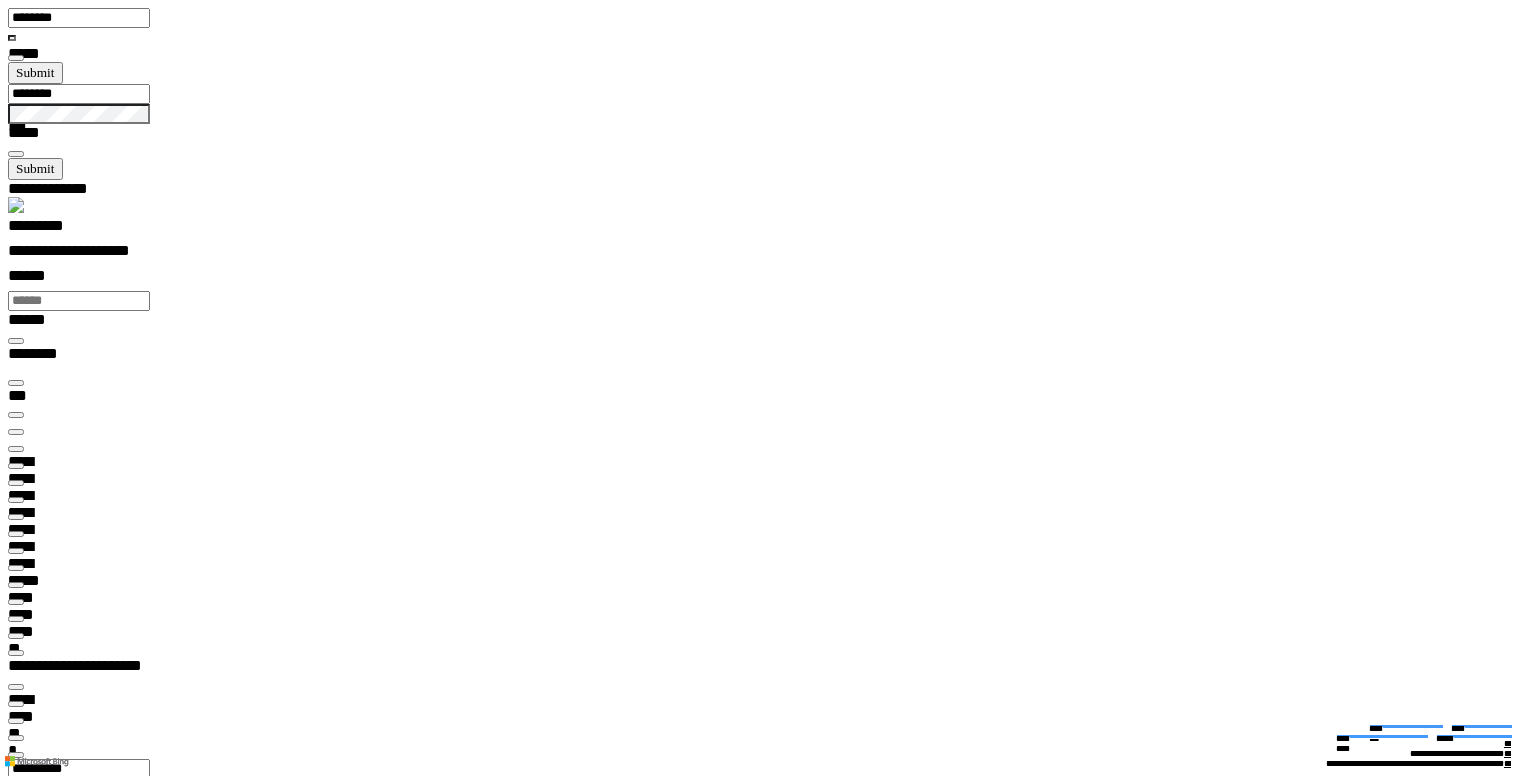 click at bounding box center [16, 4757] 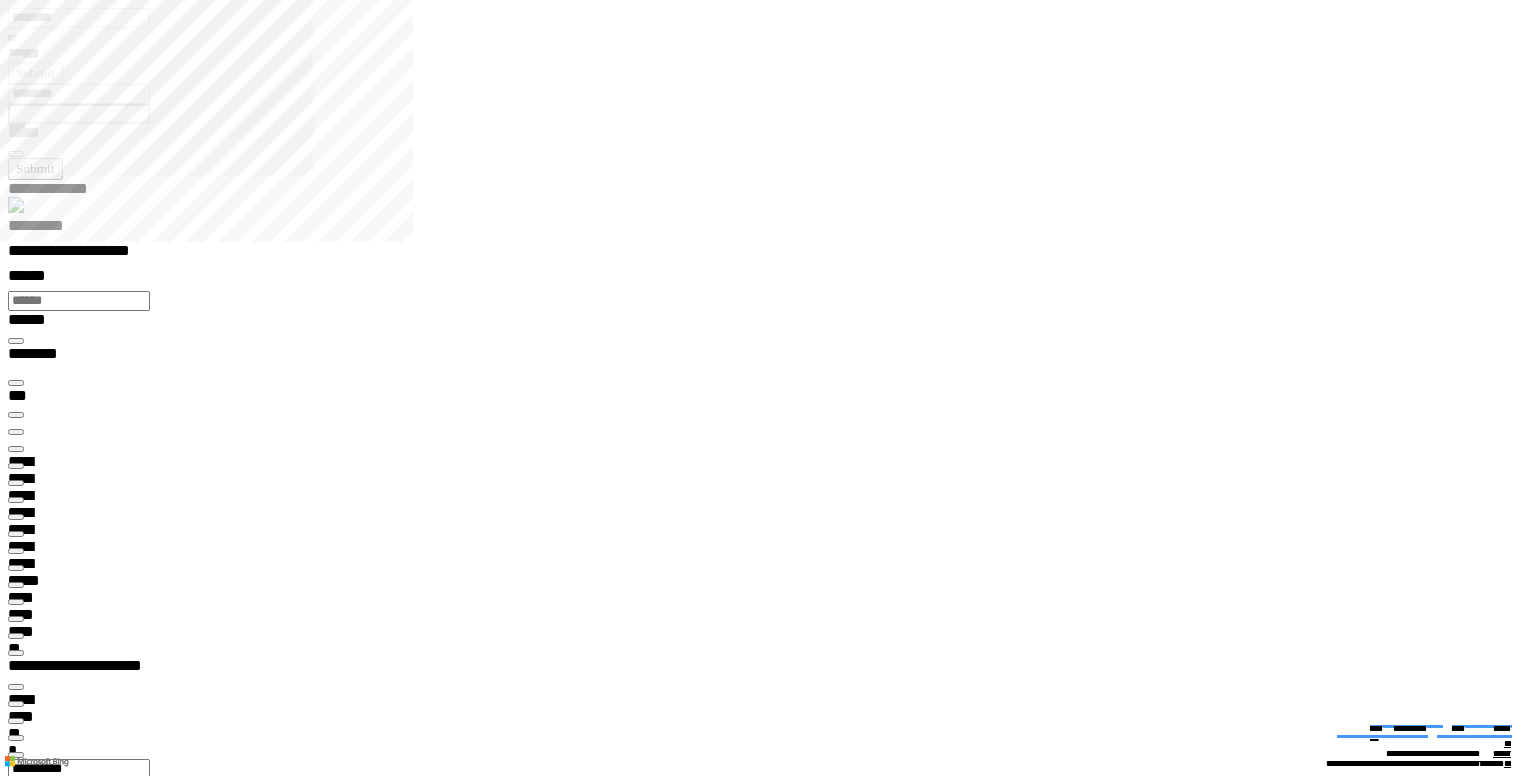 click at bounding box center [16, 8421] 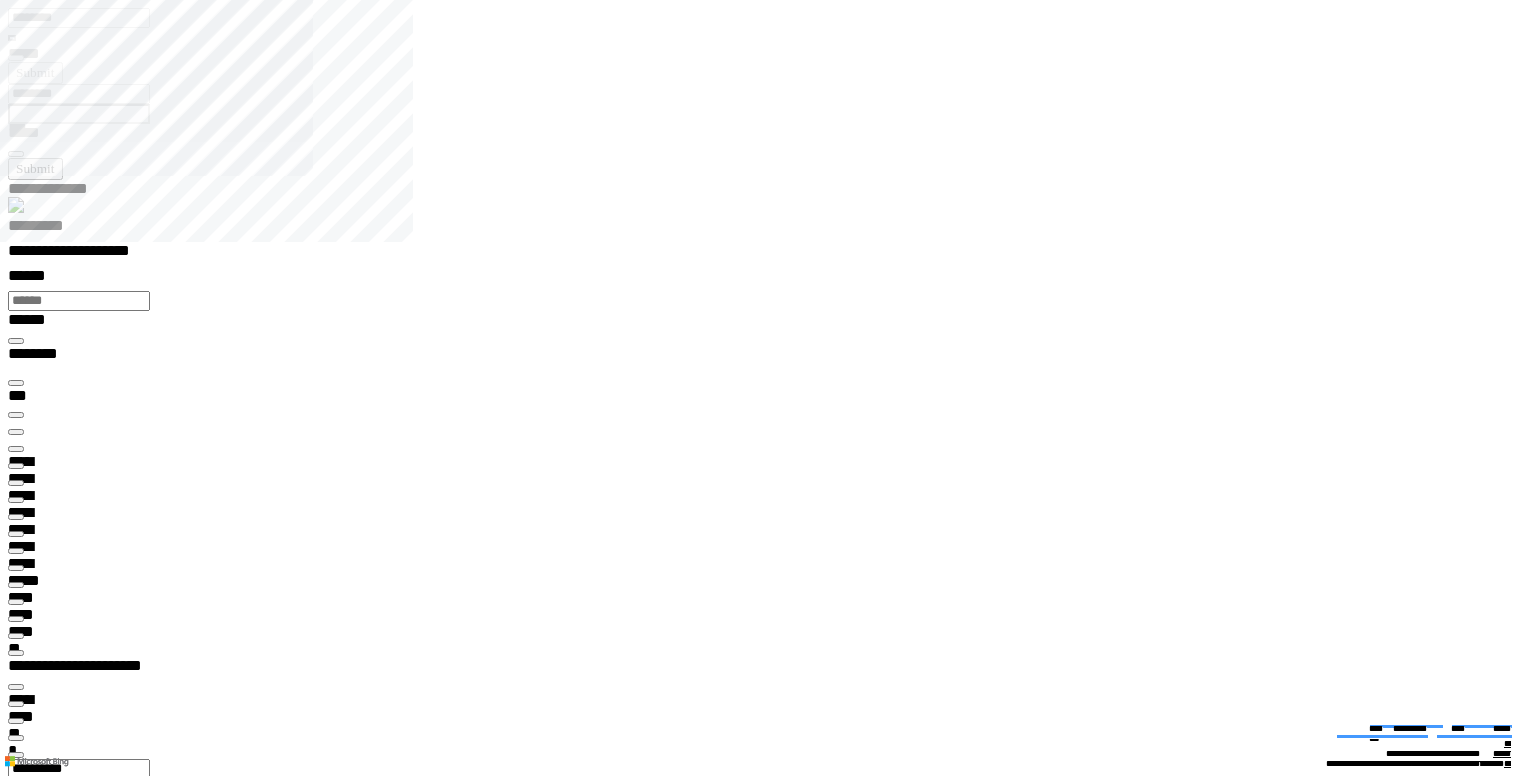 click at bounding box center (16, 30013) 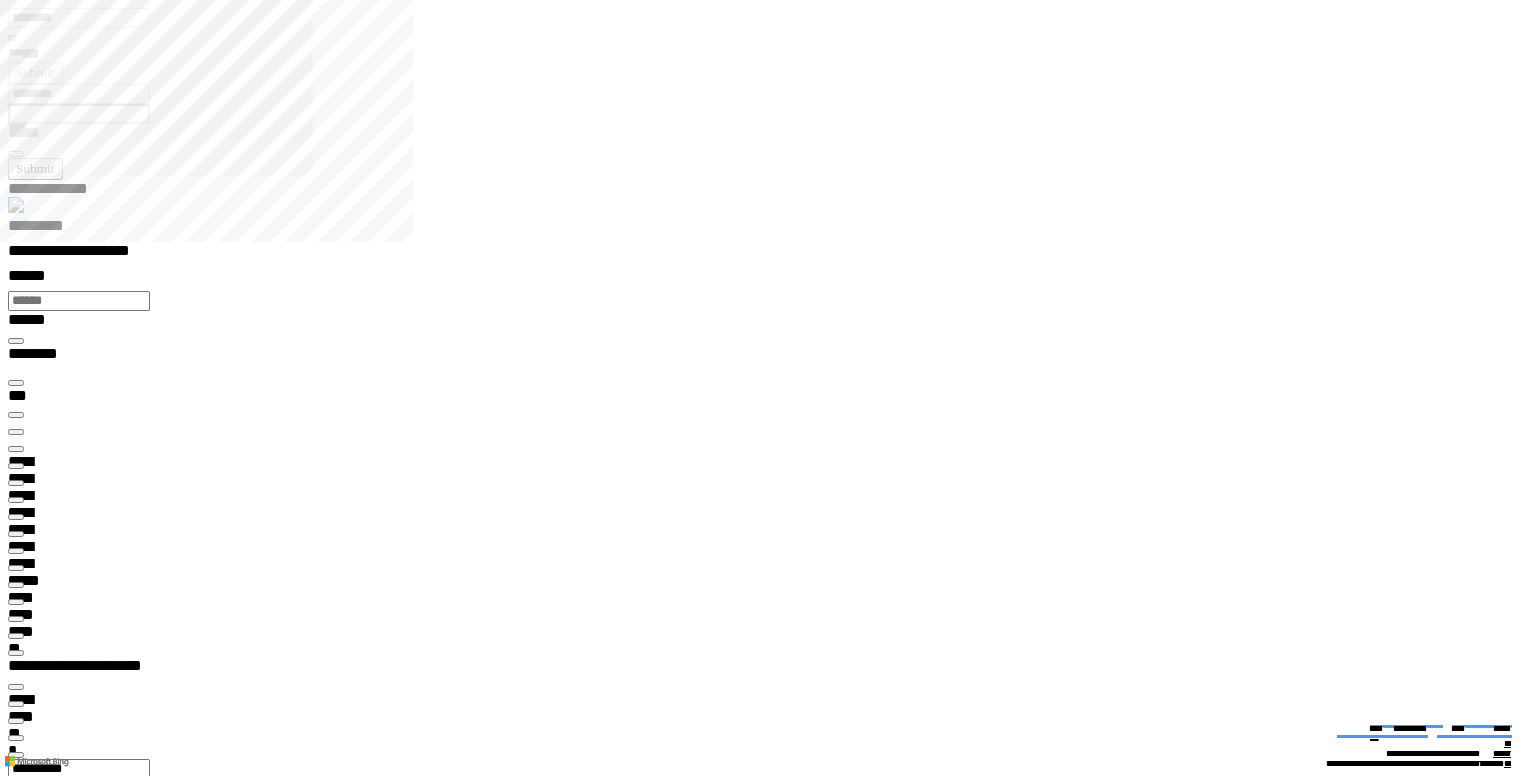 click at bounding box center [16, 32055] 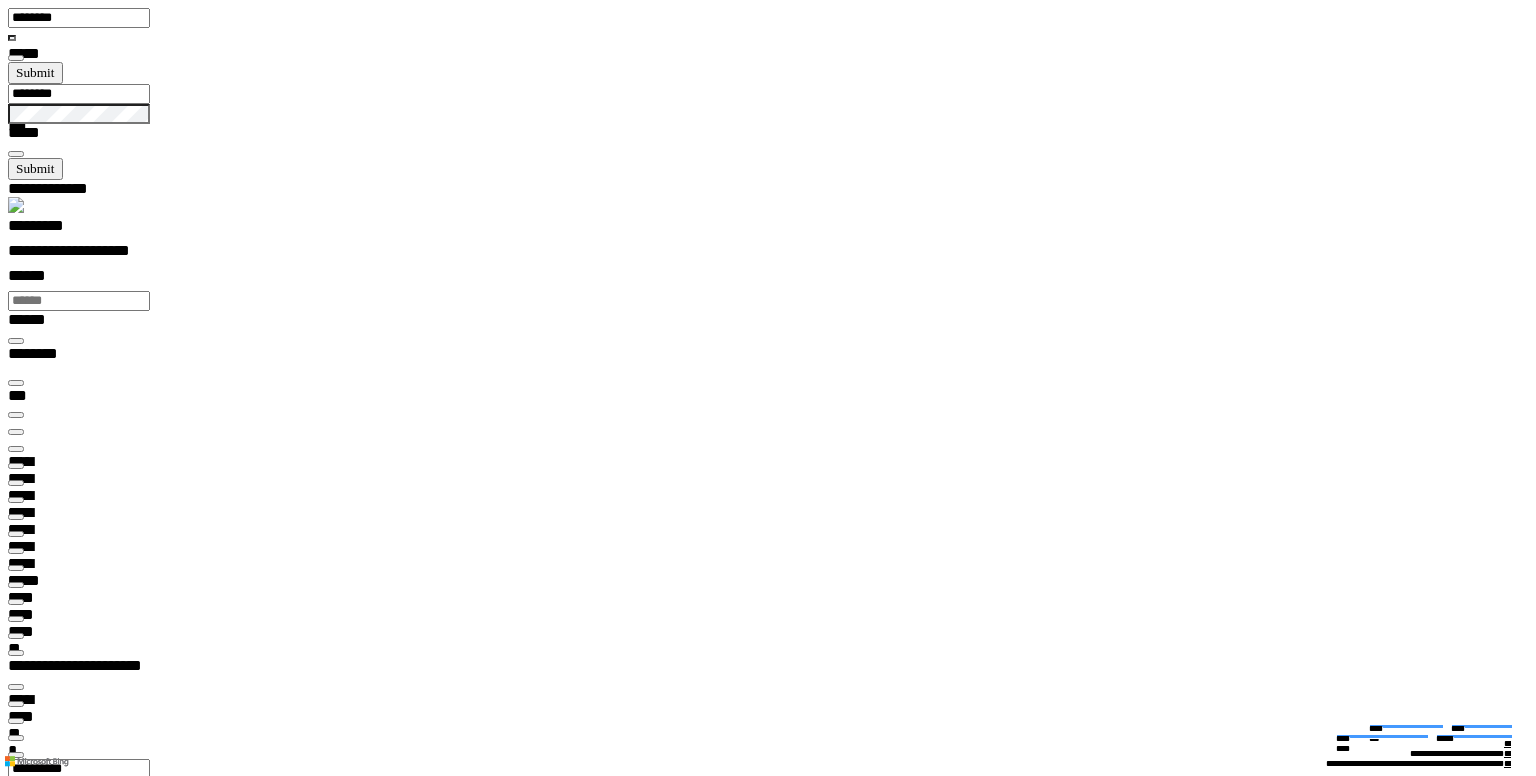 scroll, scrollTop: 99460, scrollLeft: 98968, axis: both 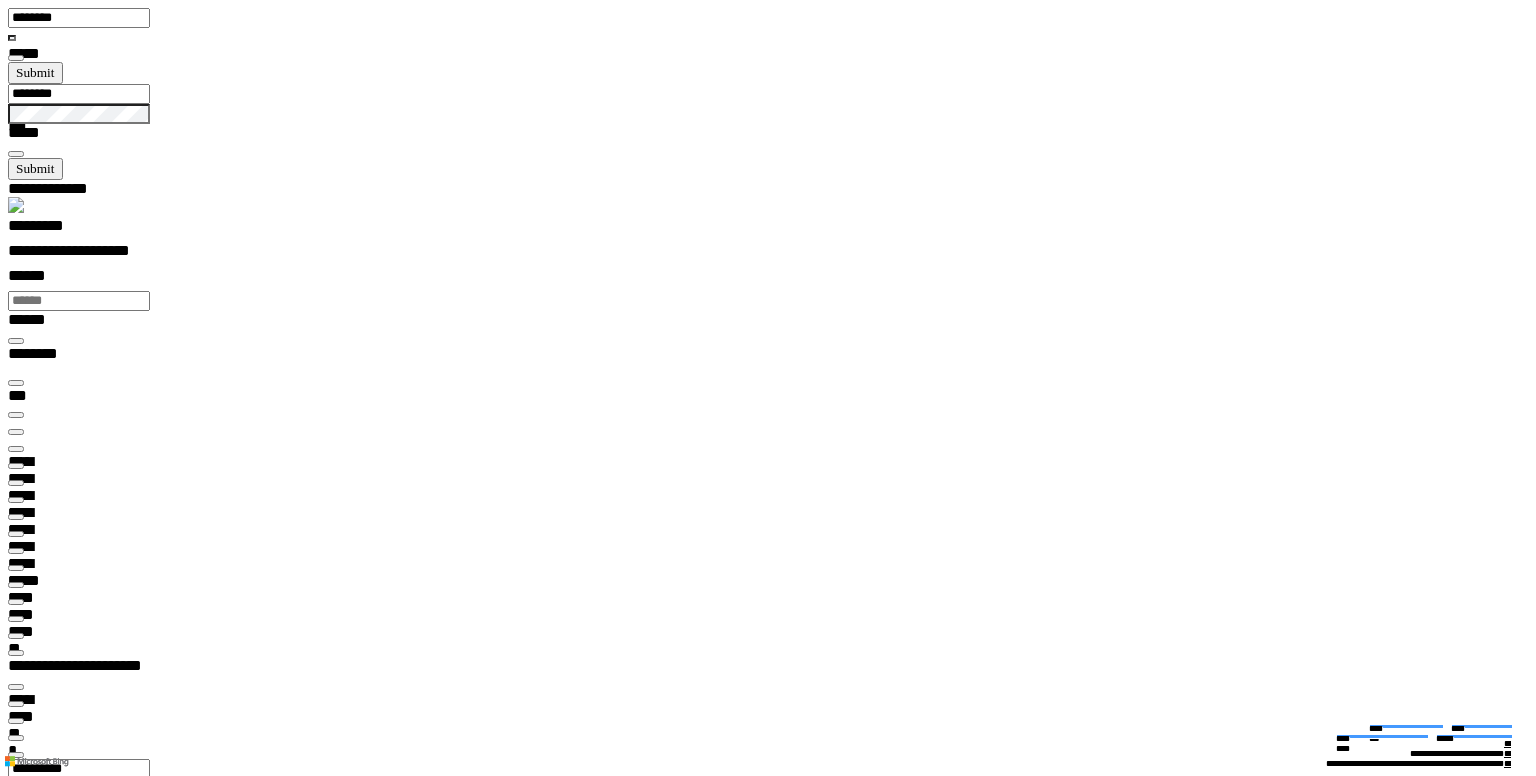 click at bounding box center (16, 24199) 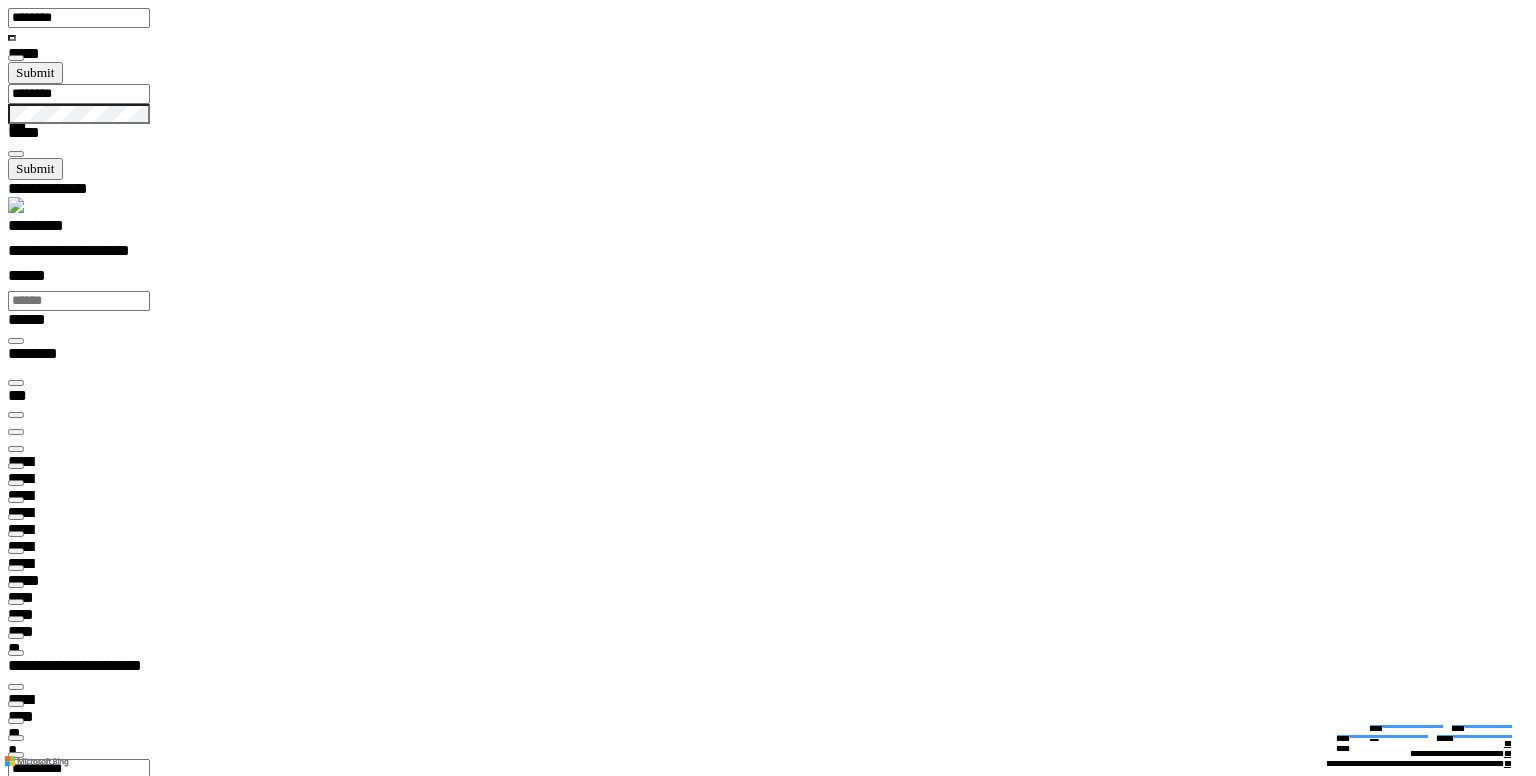 type on "*" 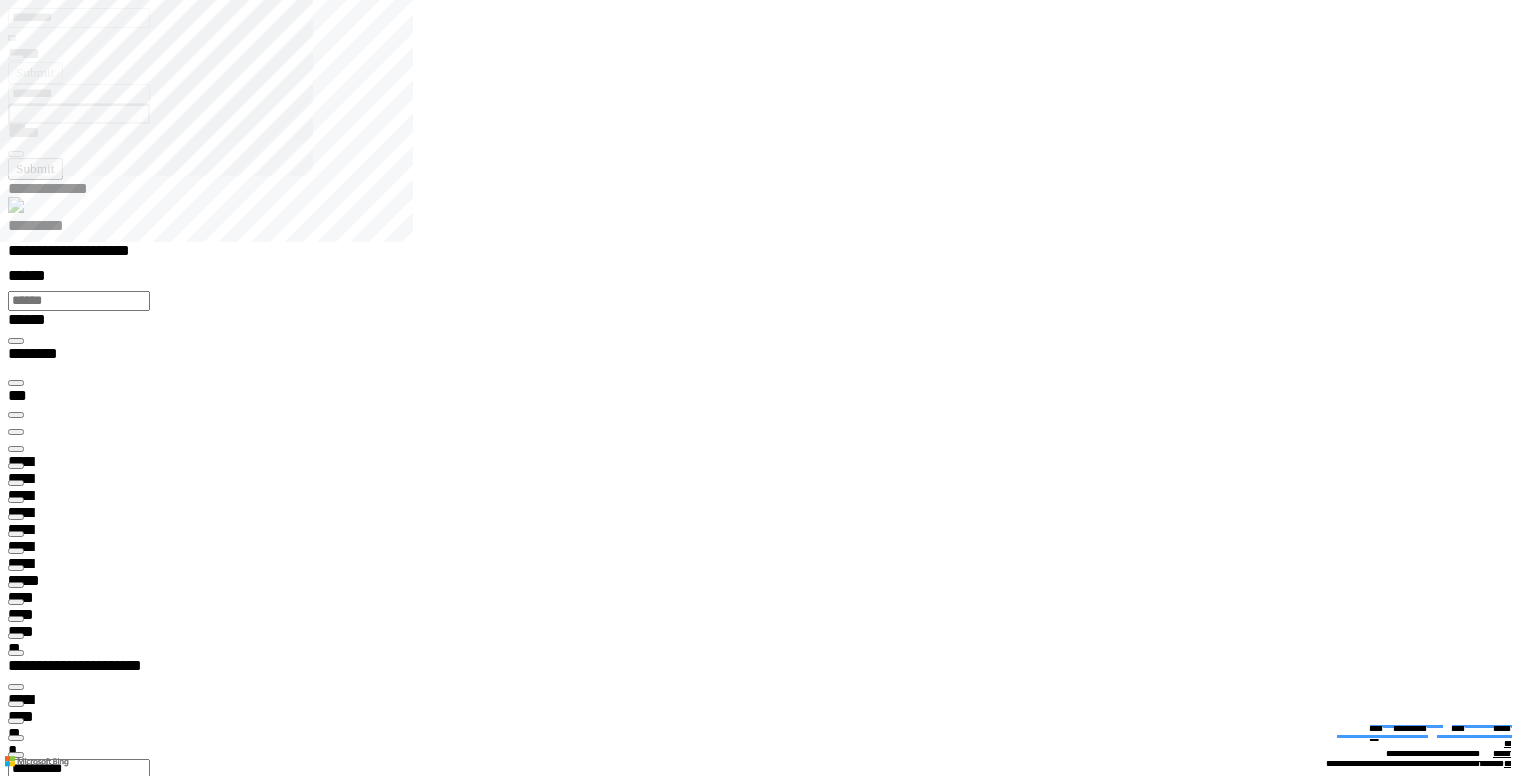 click at bounding box center [16, 8255] 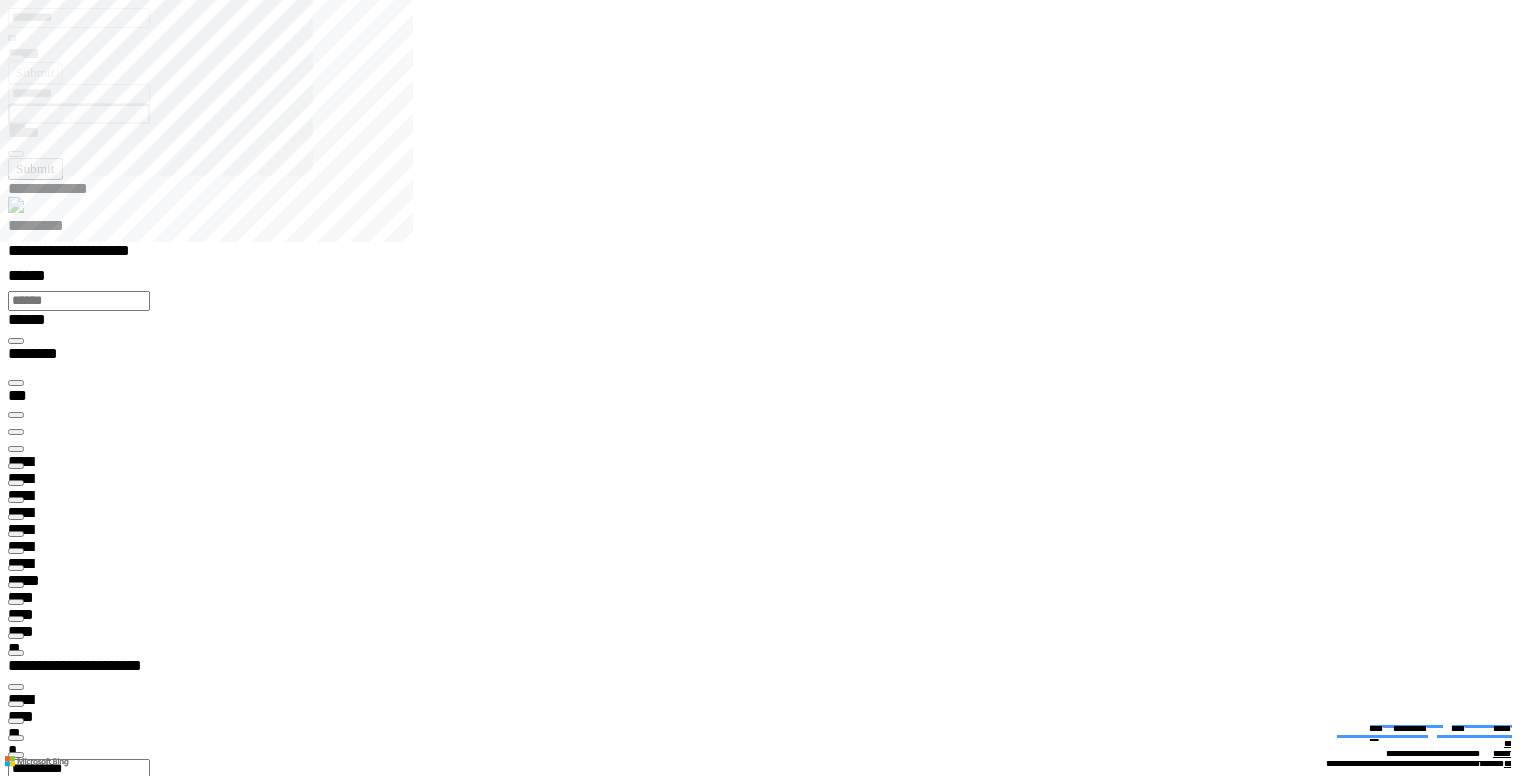 click on "Cause" at bounding box center (79, 30605) 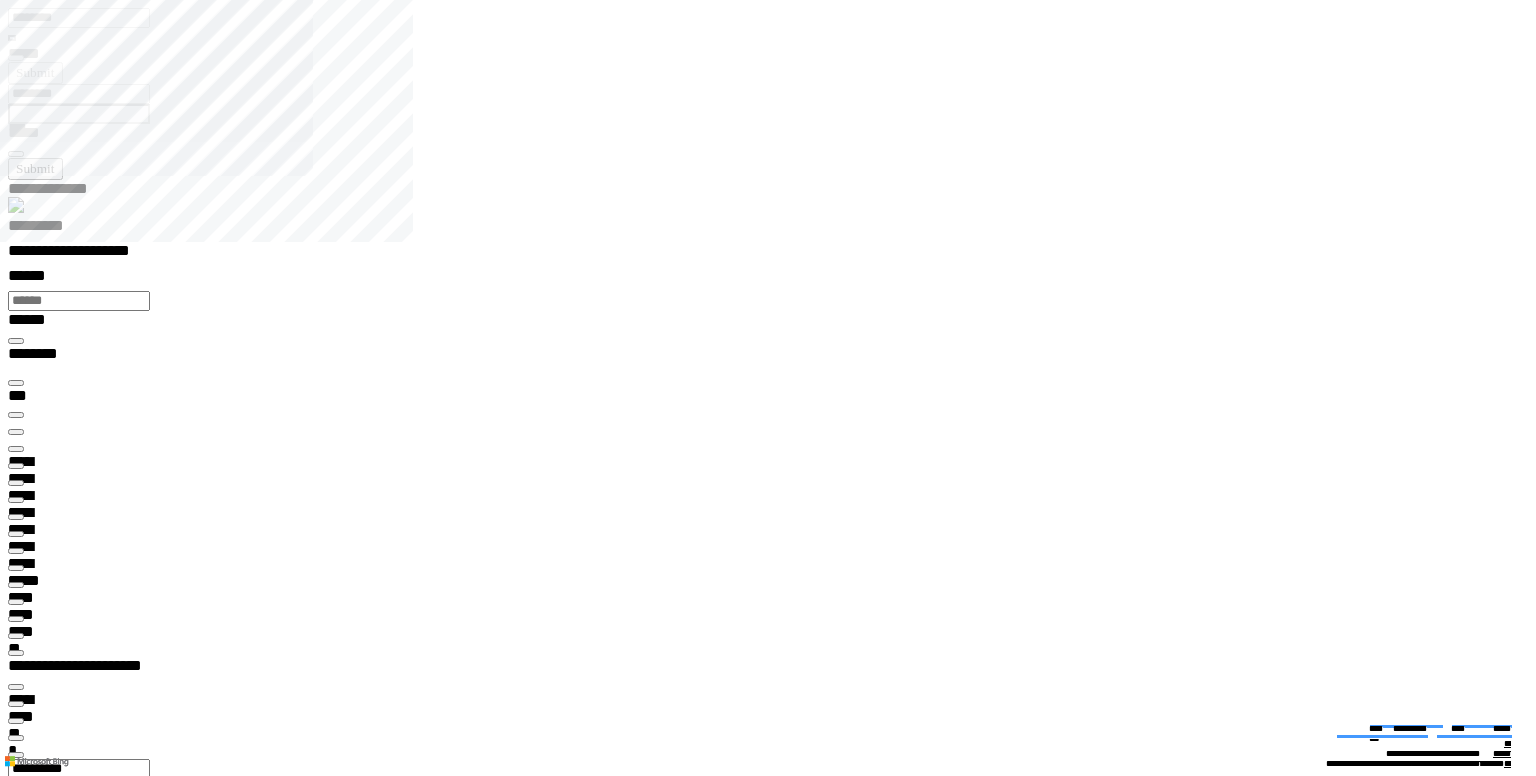 click on "******" at bounding box center [828, 34457] 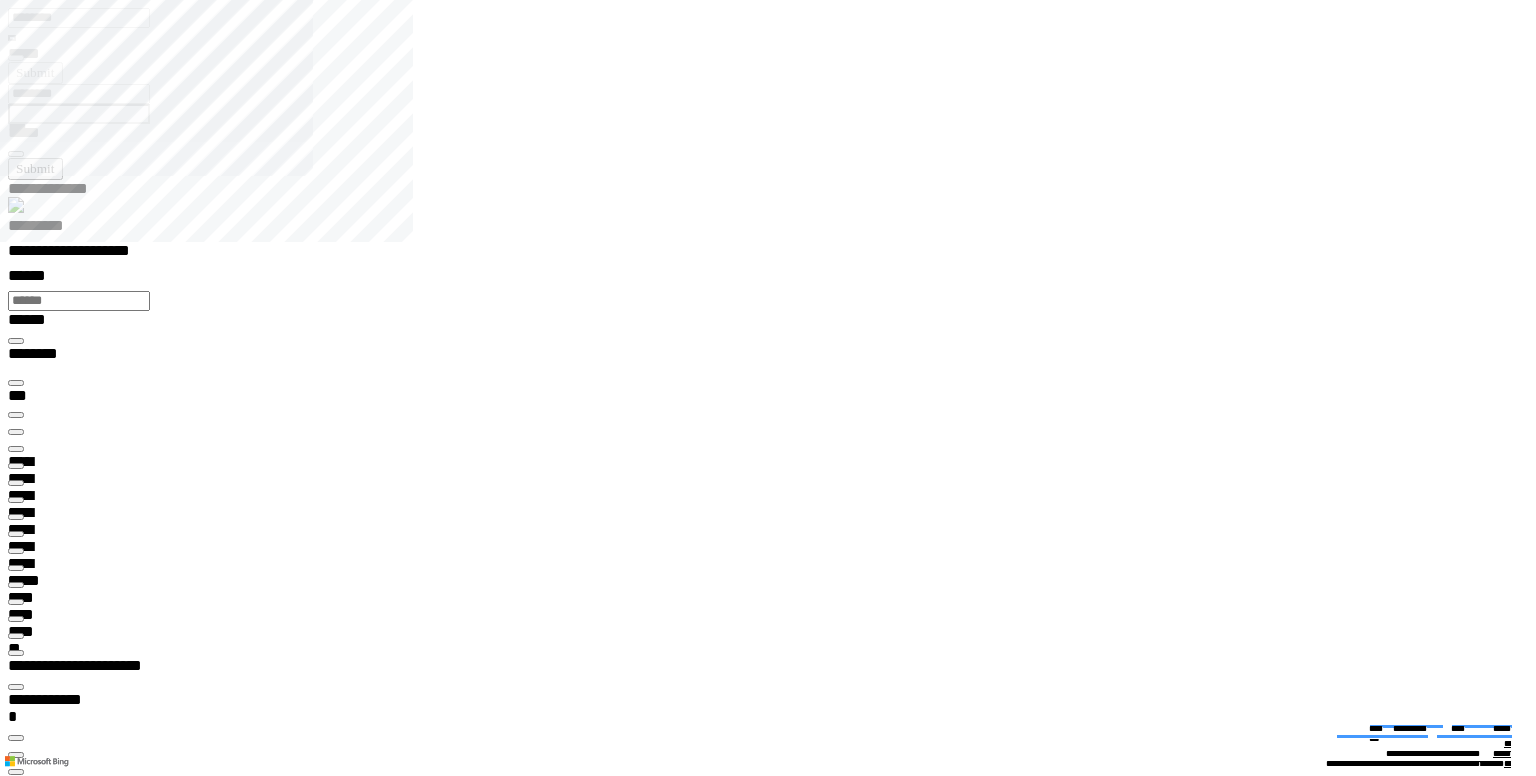 click at bounding box center (16, 4627) 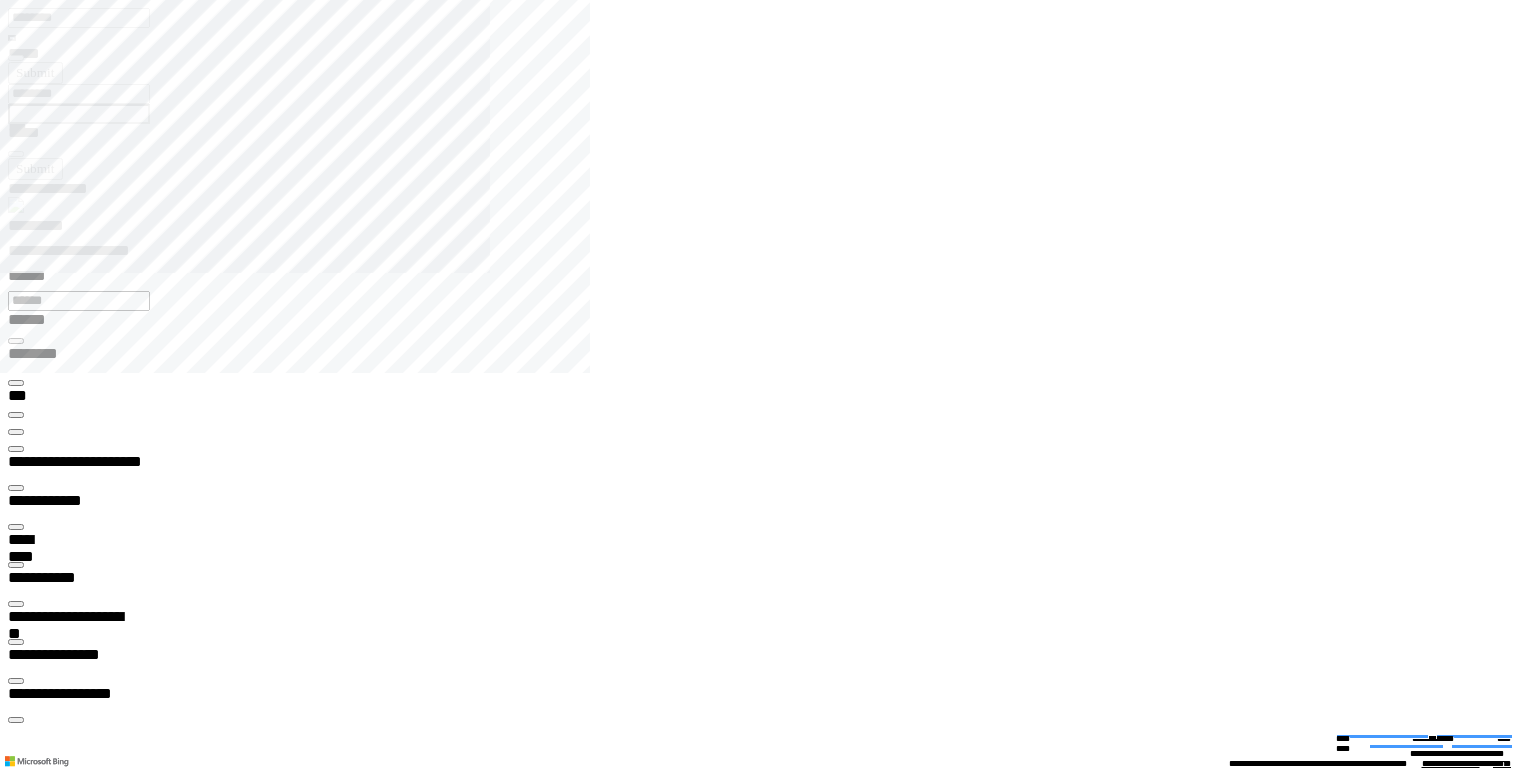 click at bounding box center (16, 642) 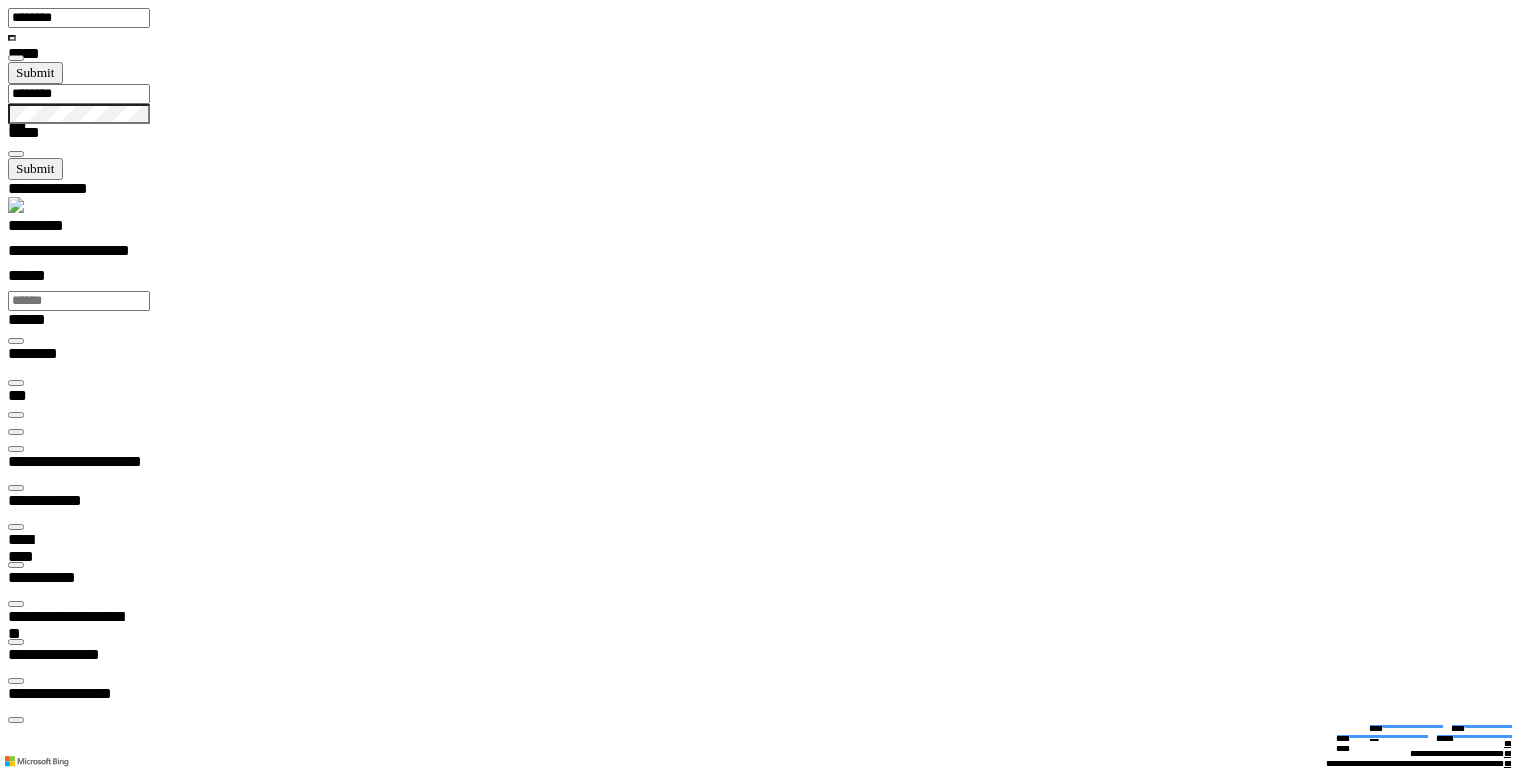 scroll, scrollTop: 100000, scrollLeft: 100000, axis: both 